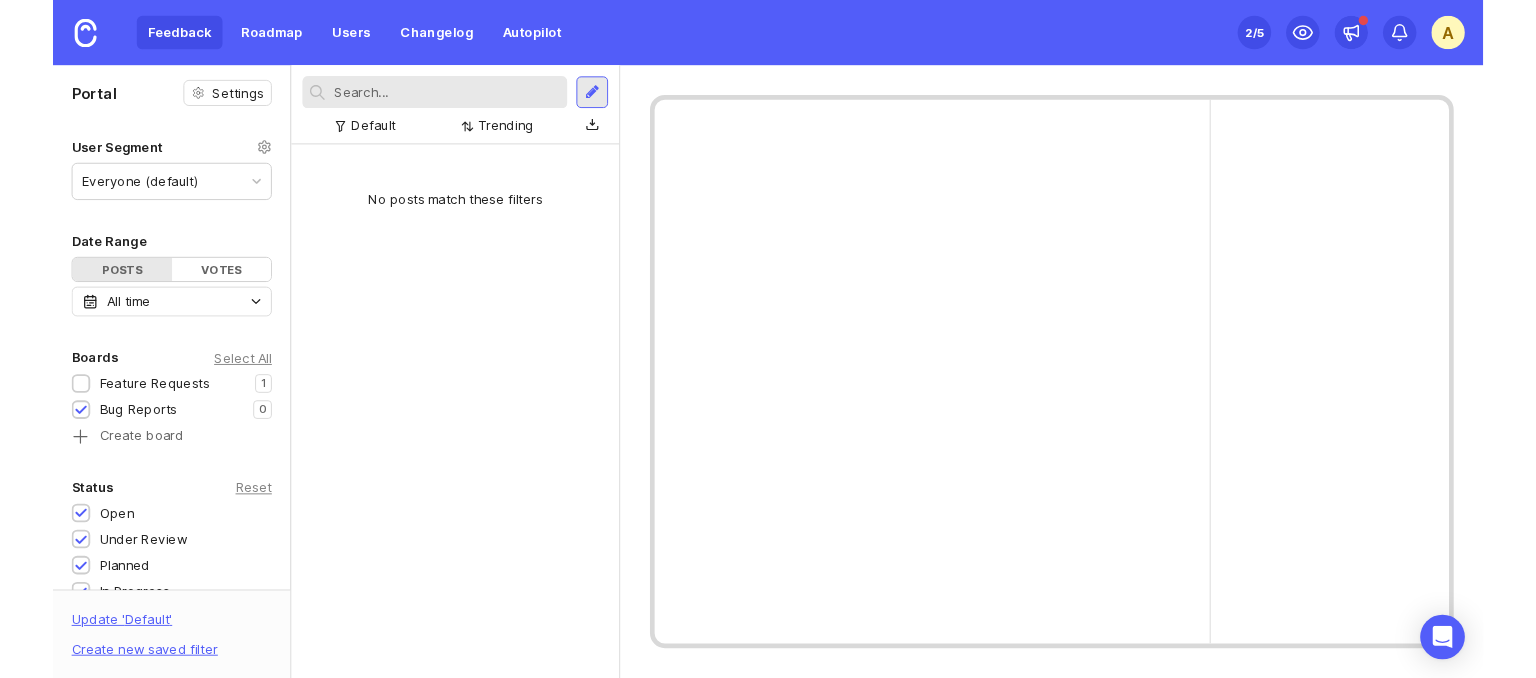 scroll, scrollTop: 0, scrollLeft: 0, axis: both 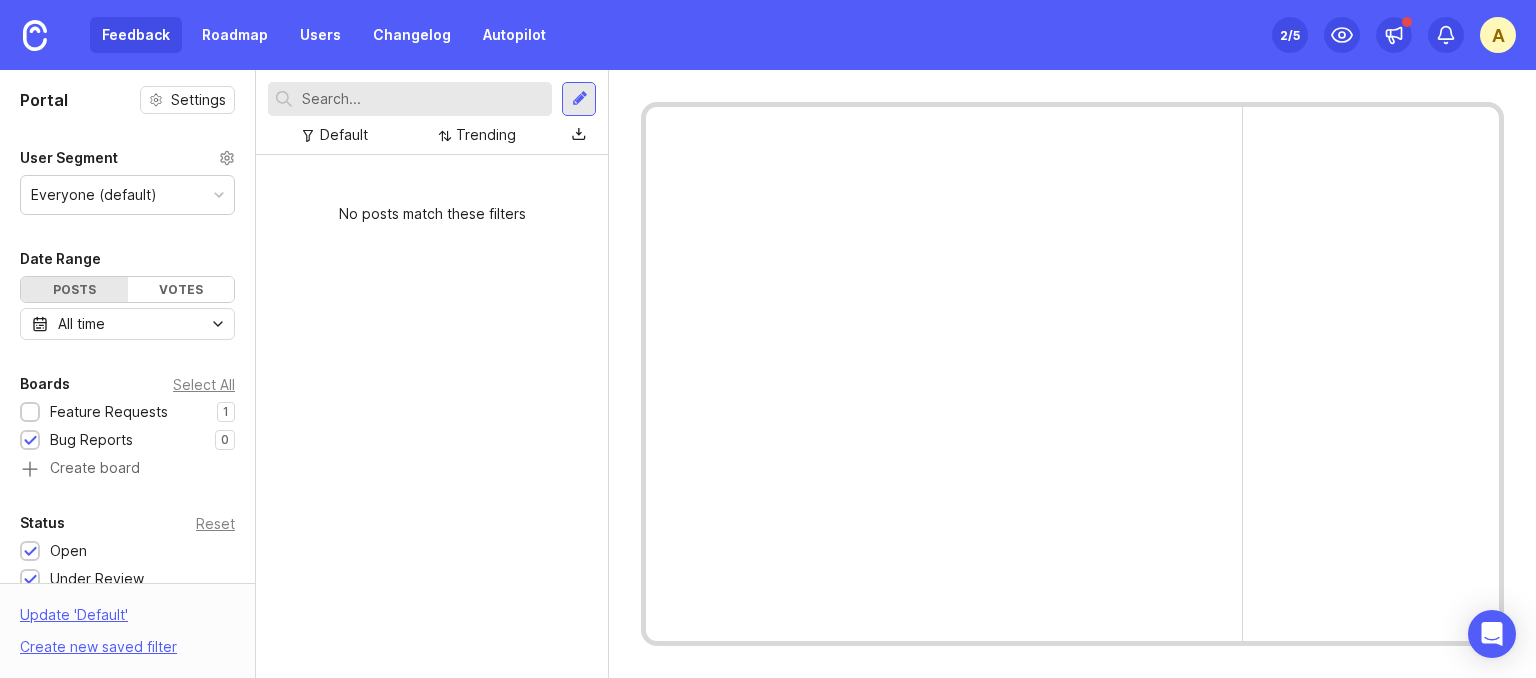 click on "No posts match these filters" at bounding box center (432, 416) 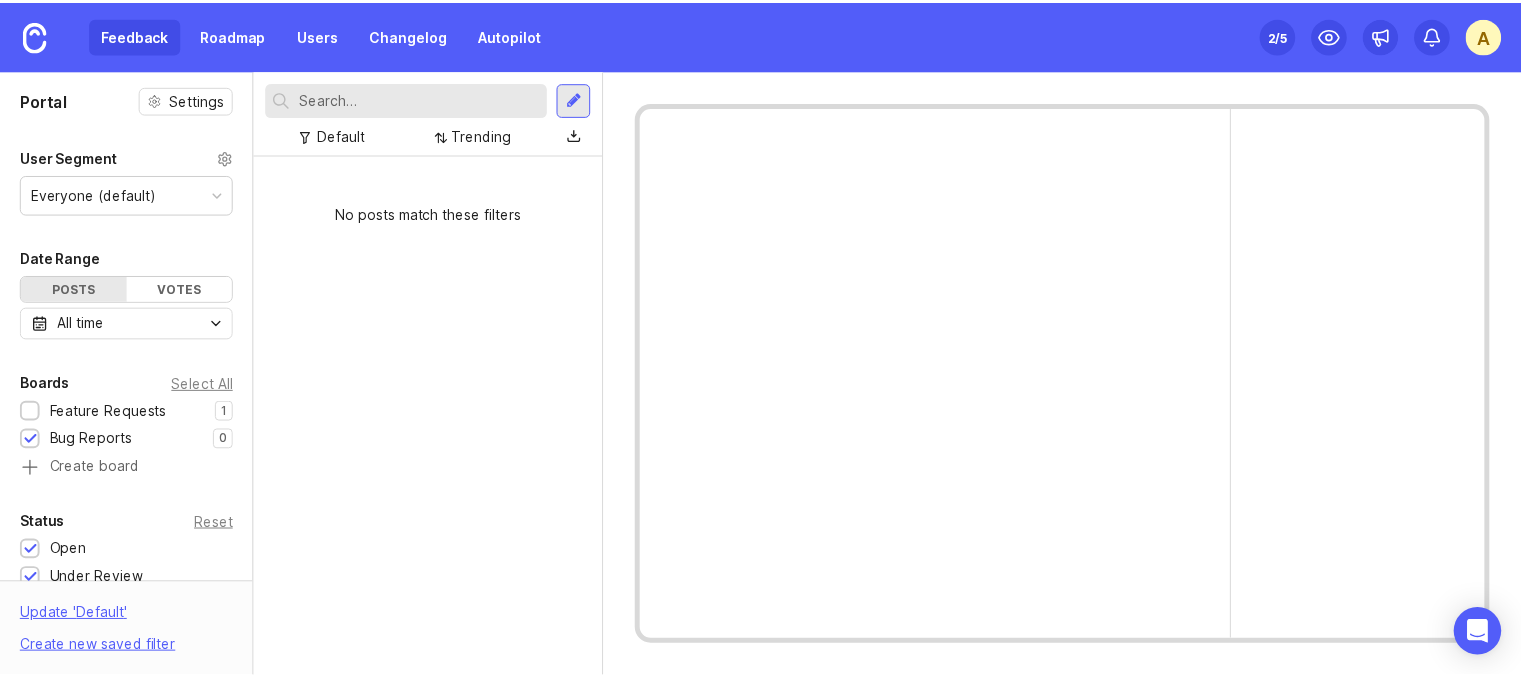 scroll, scrollTop: 0, scrollLeft: 0, axis: both 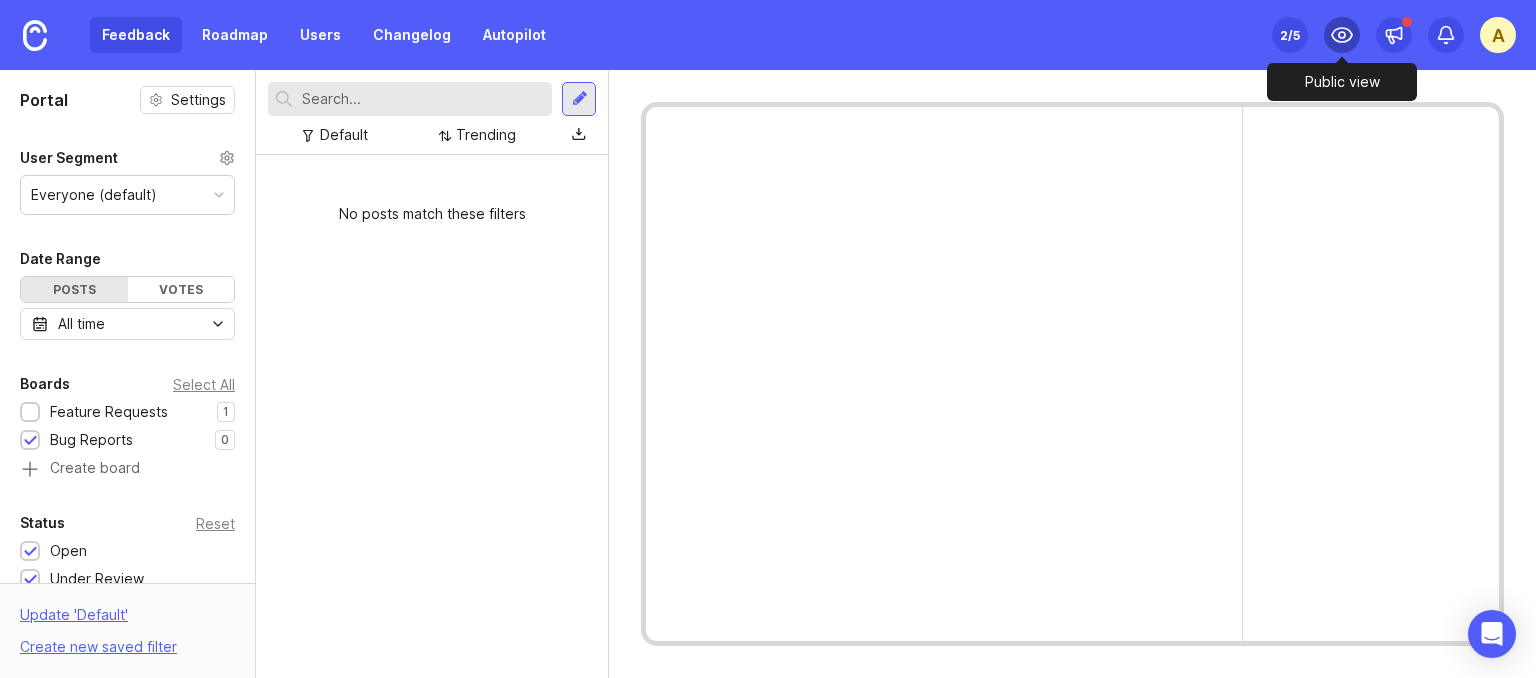 click at bounding box center [1342, 35] 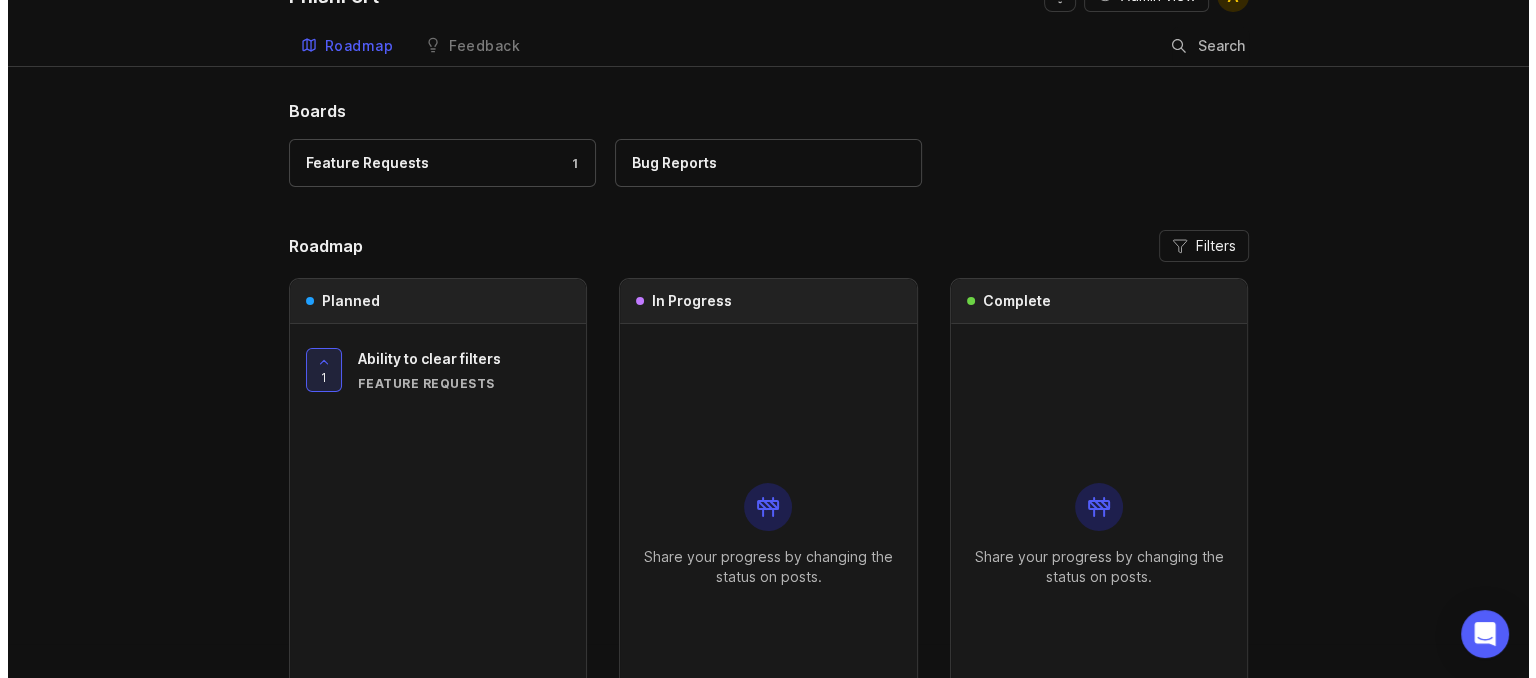 scroll, scrollTop: 0, scrollLeft: 0, axis: both 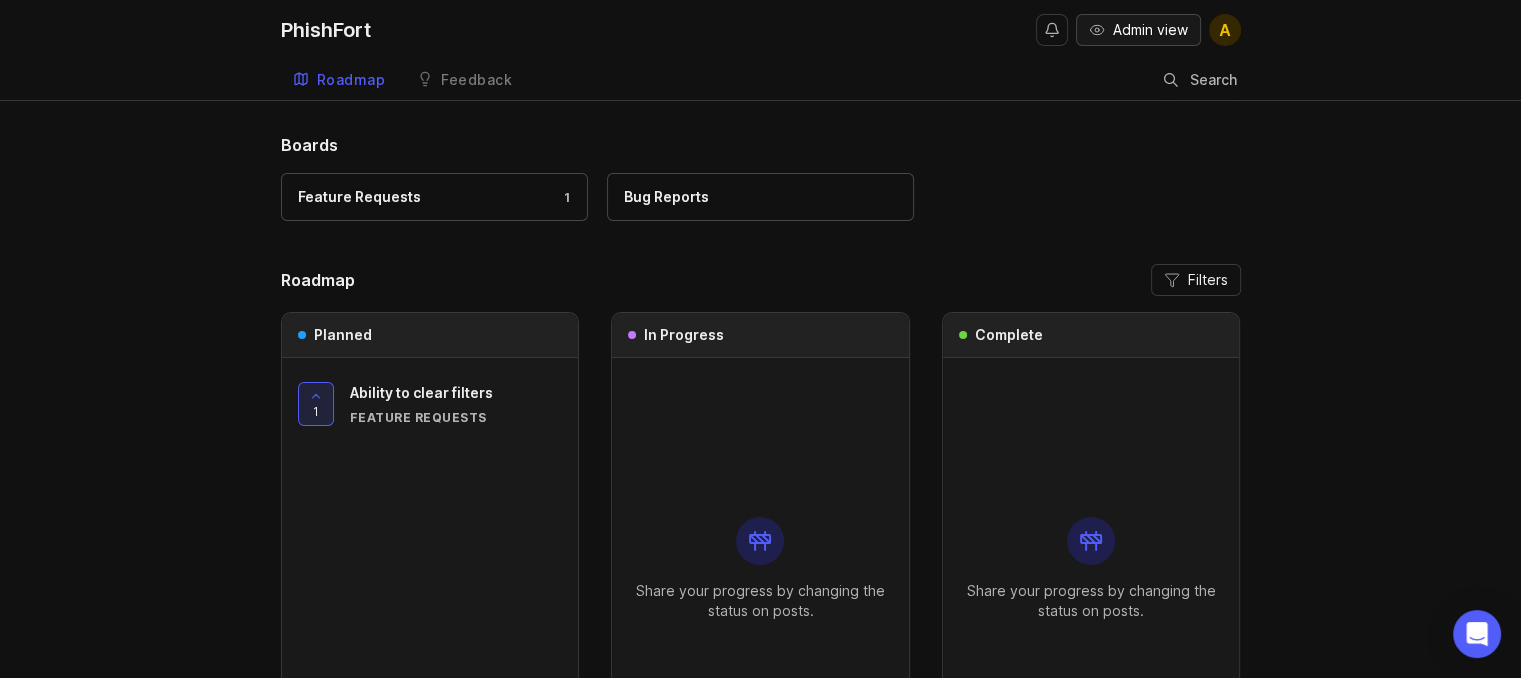 click on "Admin view" at bounding box center (1150, 30) 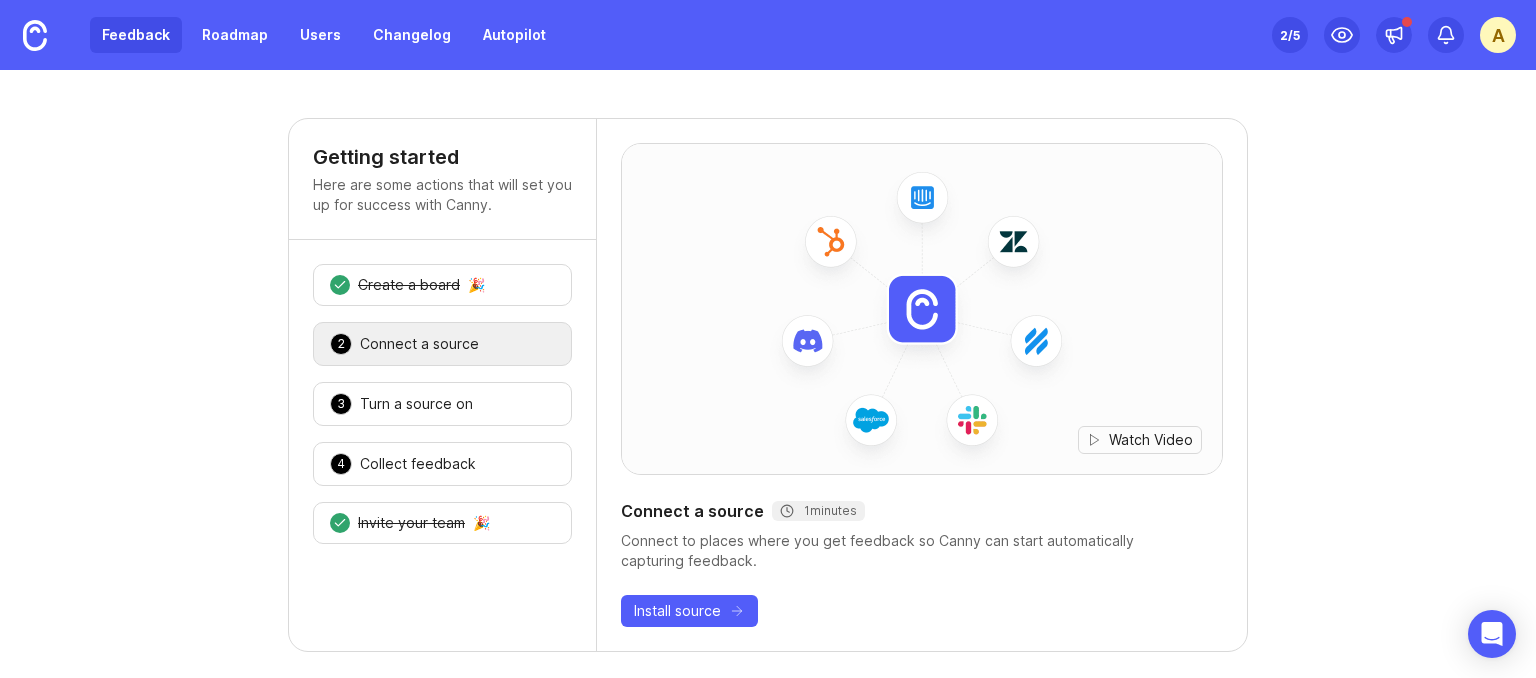 click on "Feedback" at bounding box center (136, 35) 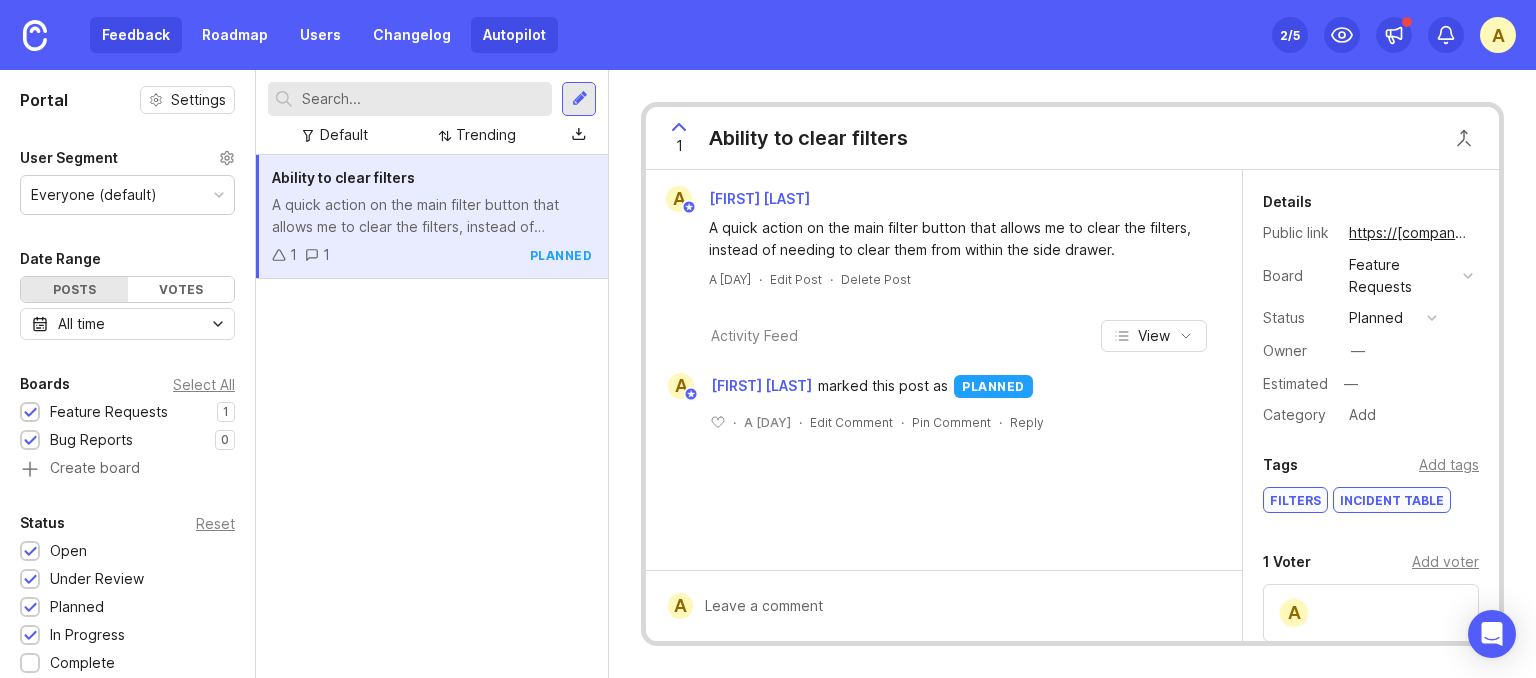 click on "Autopilot" at bounding box center [514, 35] 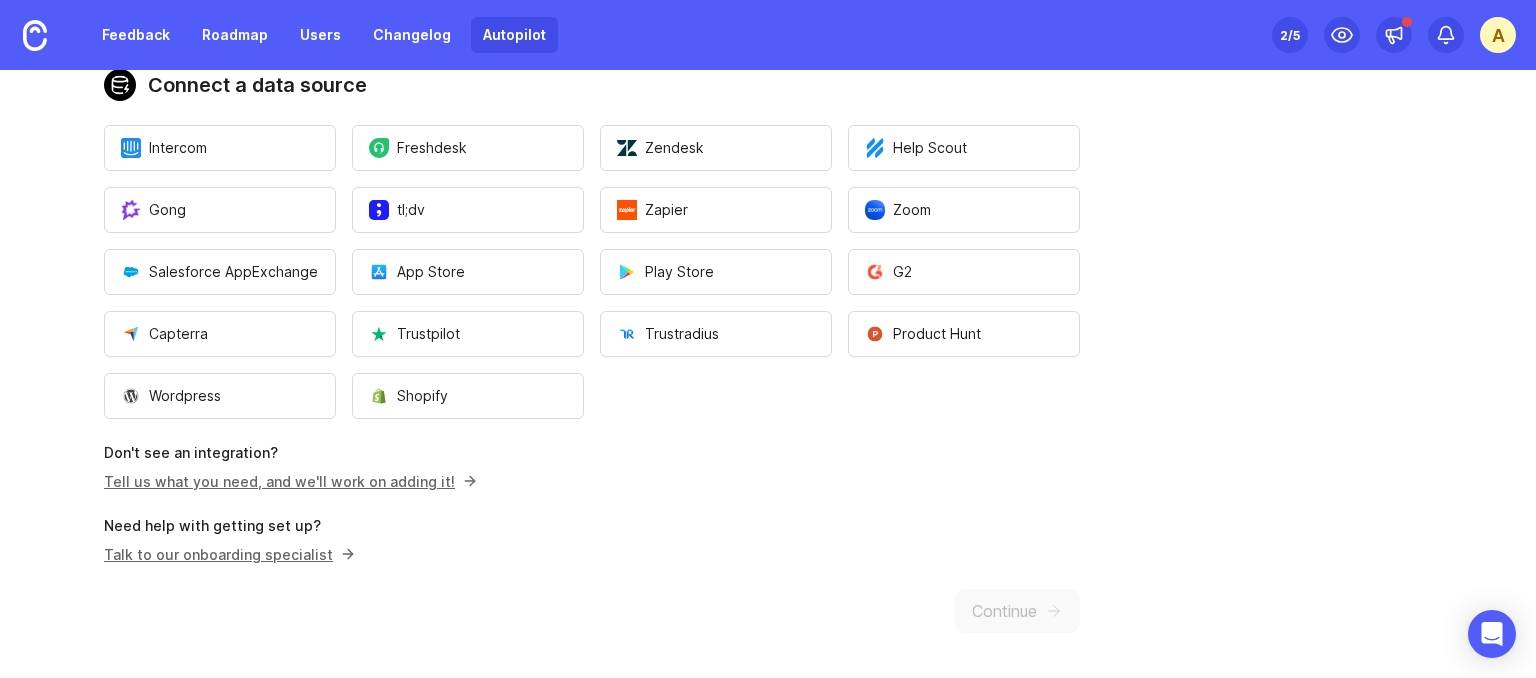scroll, scrollTop: 85, scrollLeft: 0, axis: vertical 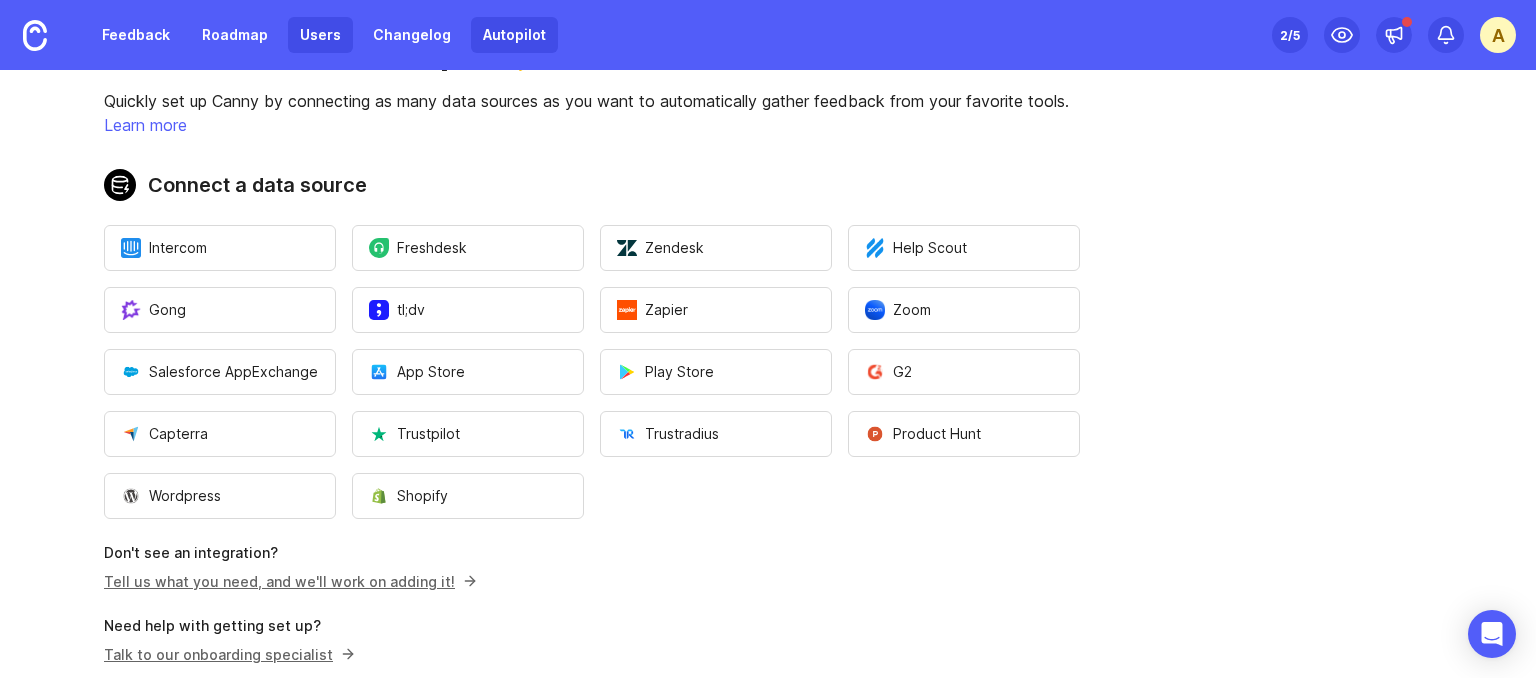 click on "Users" at bounding box center (320, 35) 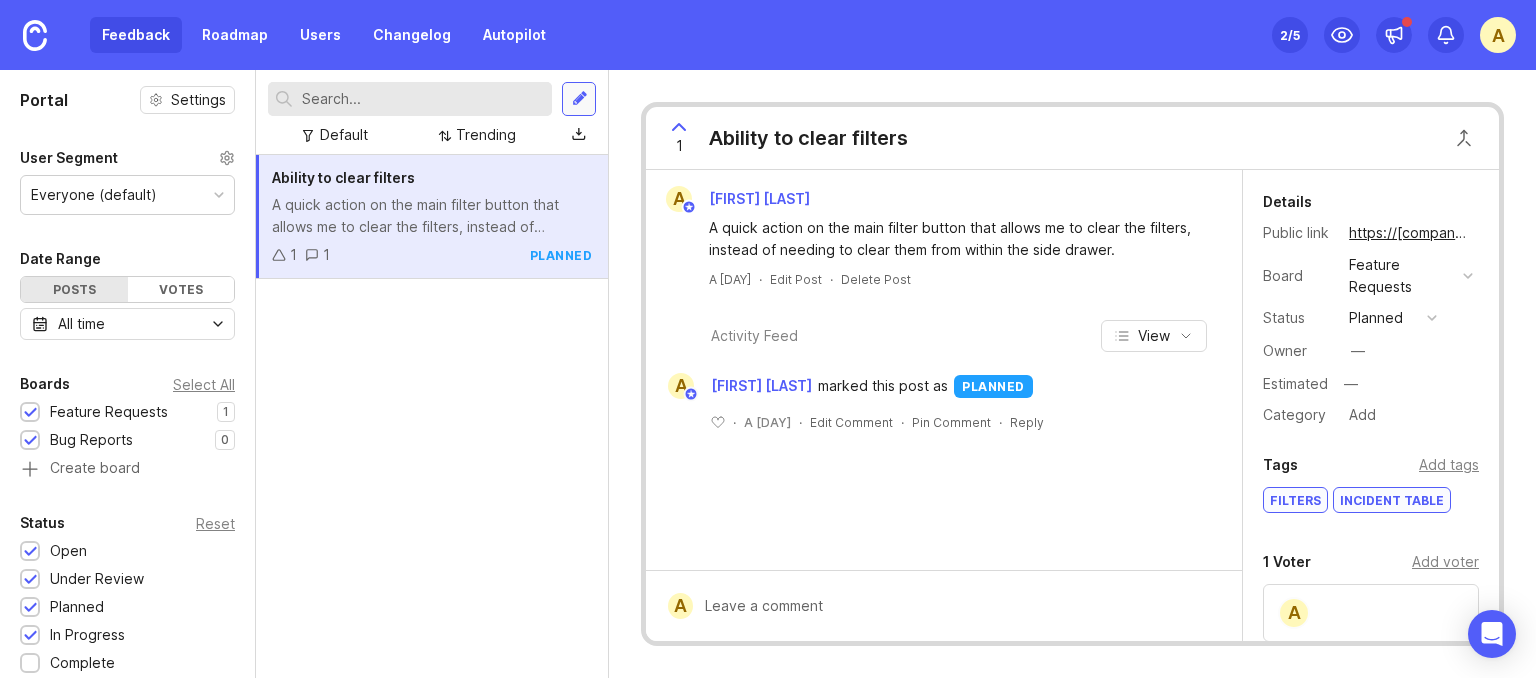 click at bounding box center [579, 99] 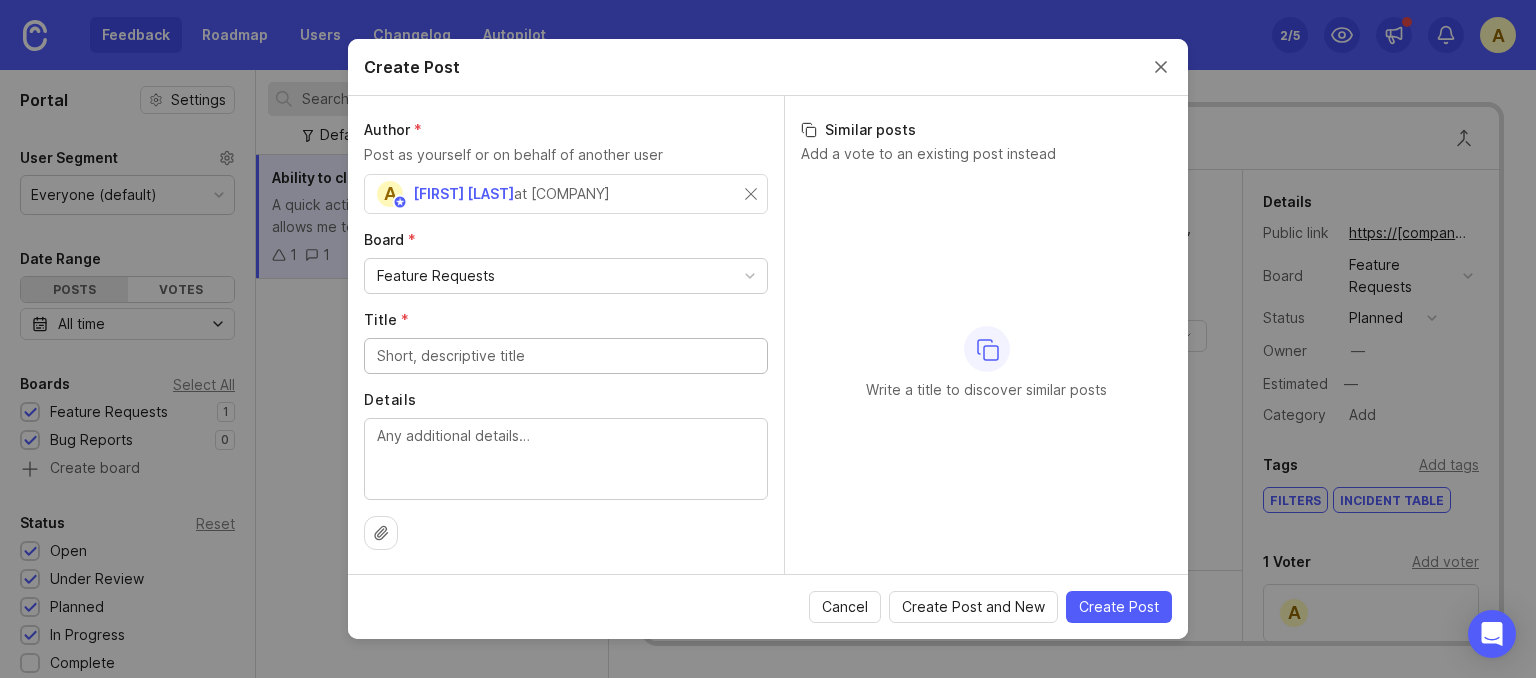 click on "[FIRST] [LAST]" at bounding box center (463, 193) 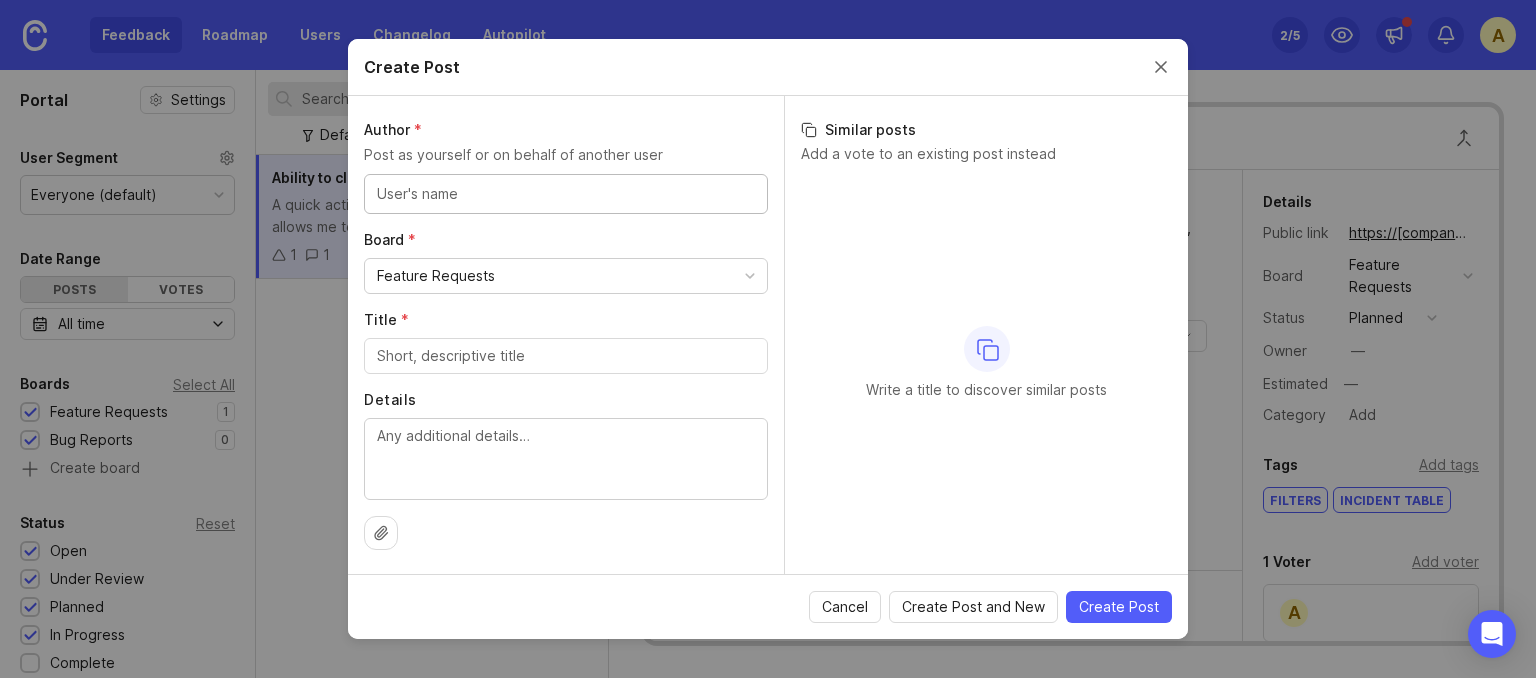 click at bounding box center [566, 194] 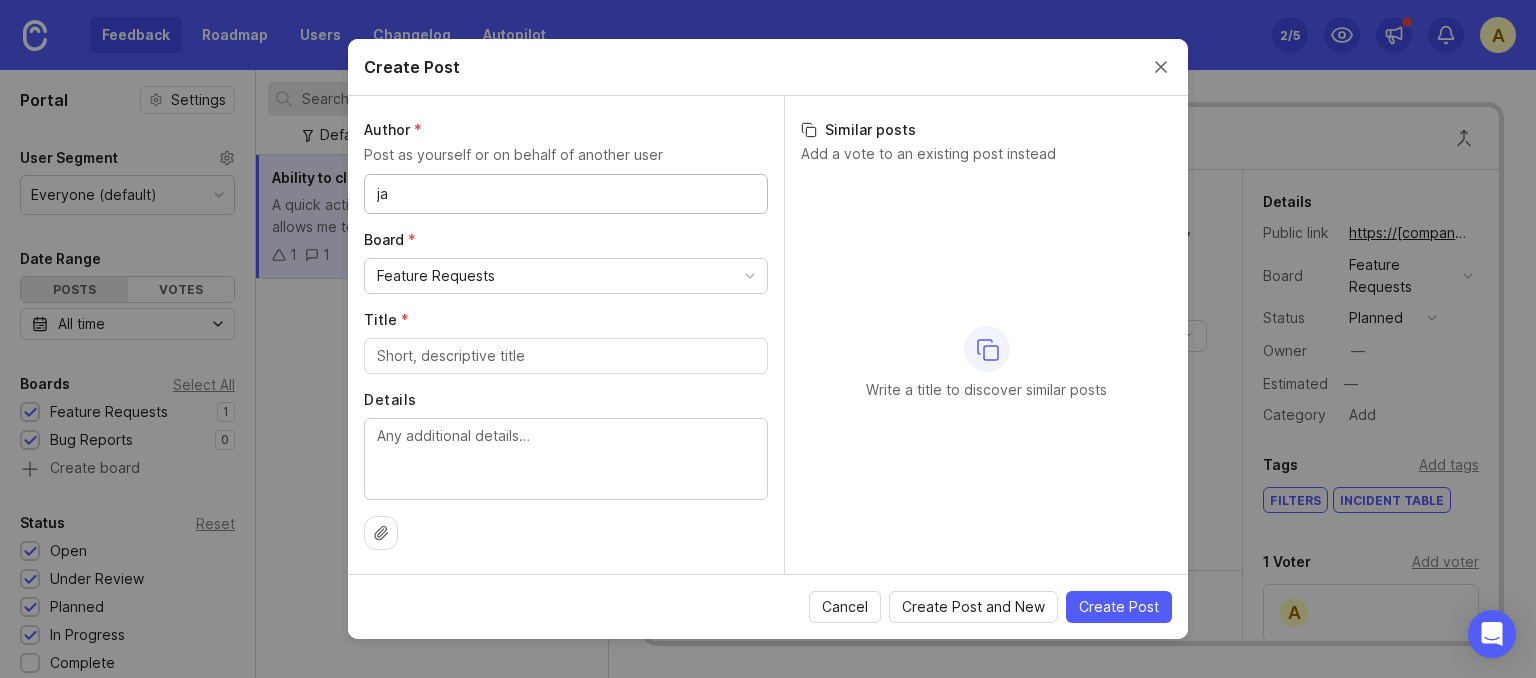 type on "jai" 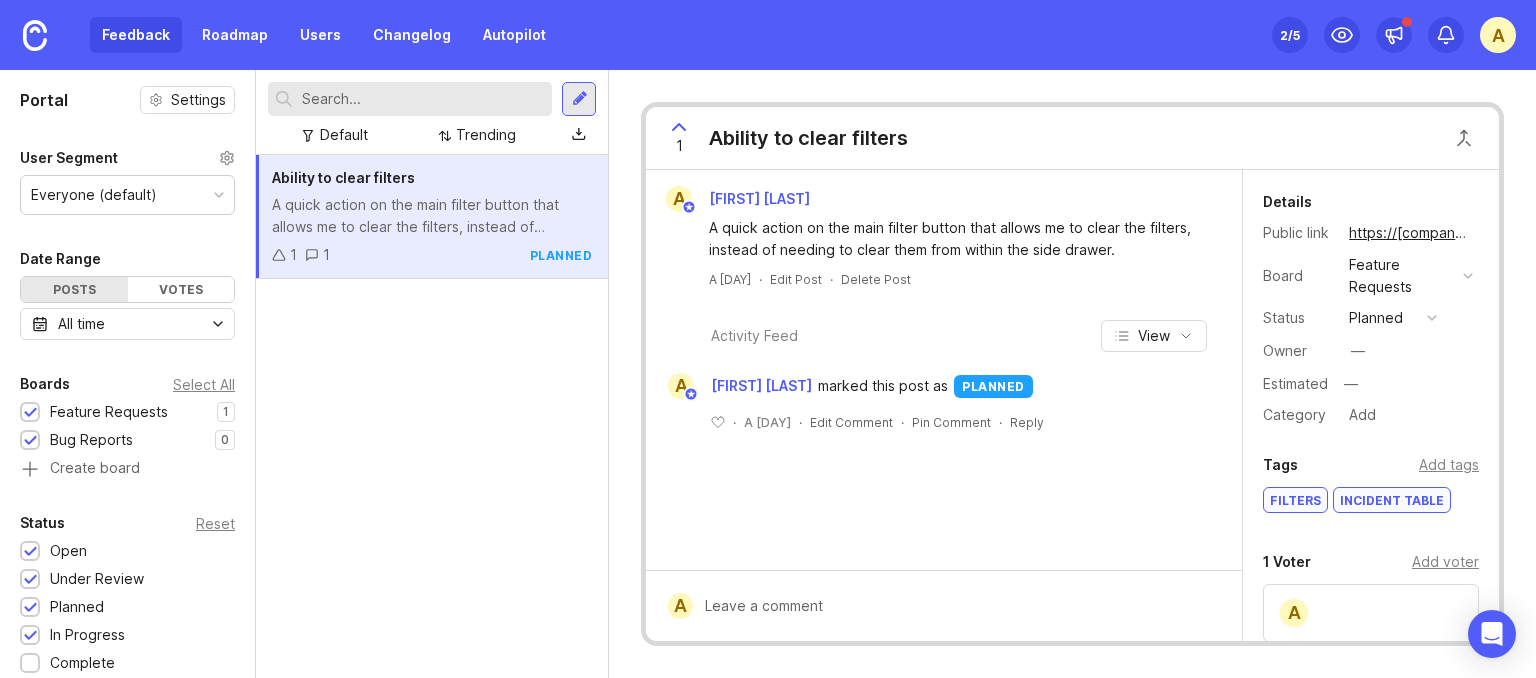 click on "Ability to clear filters A quick action on the main filter button that allows me to clear the filters, instead of needing to clear them from within the side drawer. 1 1 planned" at bounding box center (432, 416) 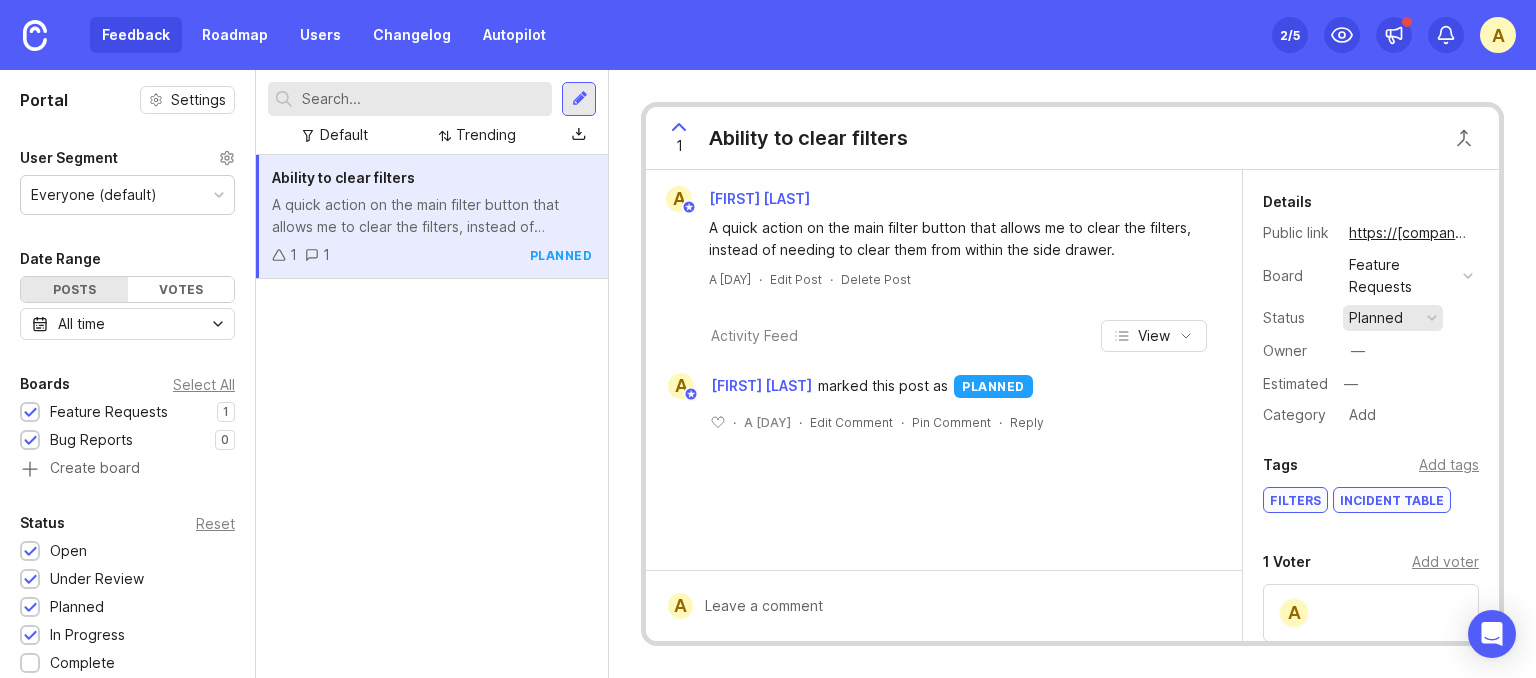 click on "planned" at bounding box center [1376, 318] 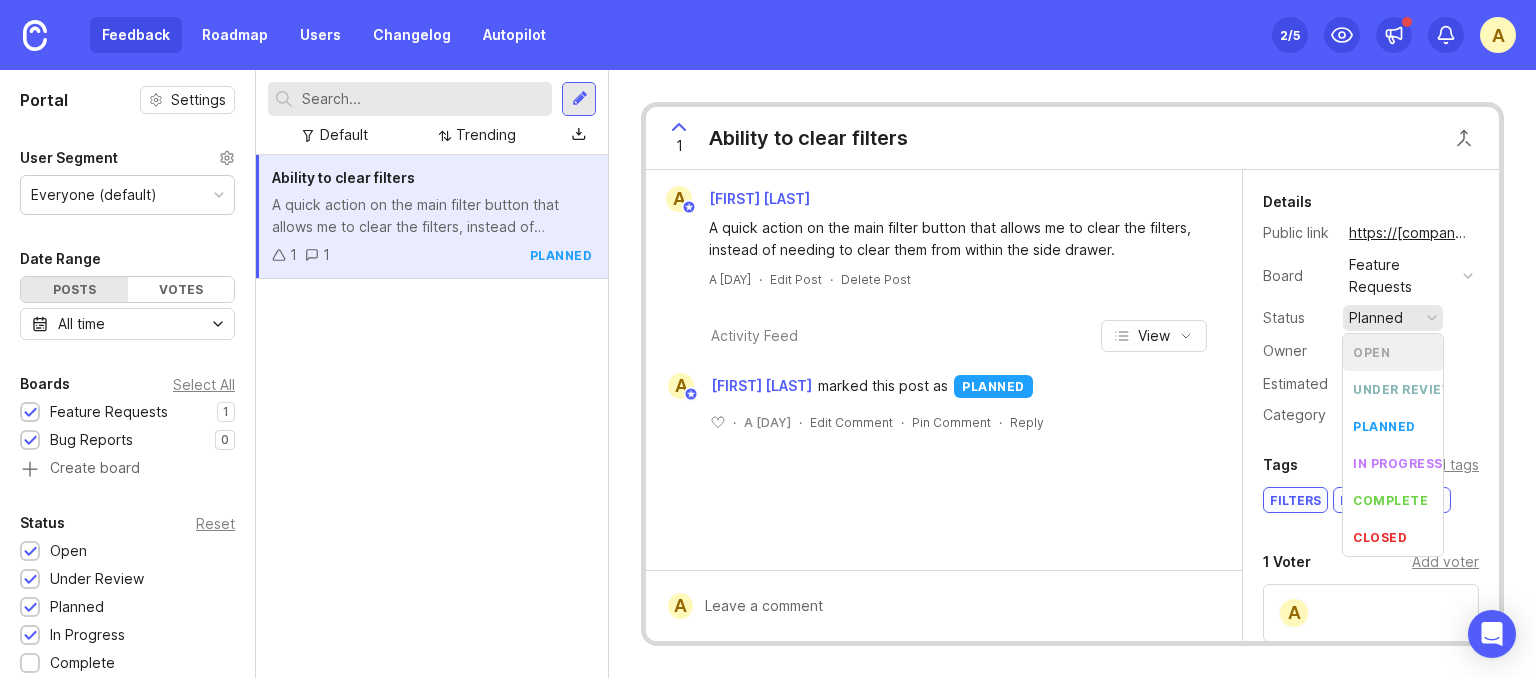 click on "1 Ability to clear filters" at bounding box center [1072, 138] 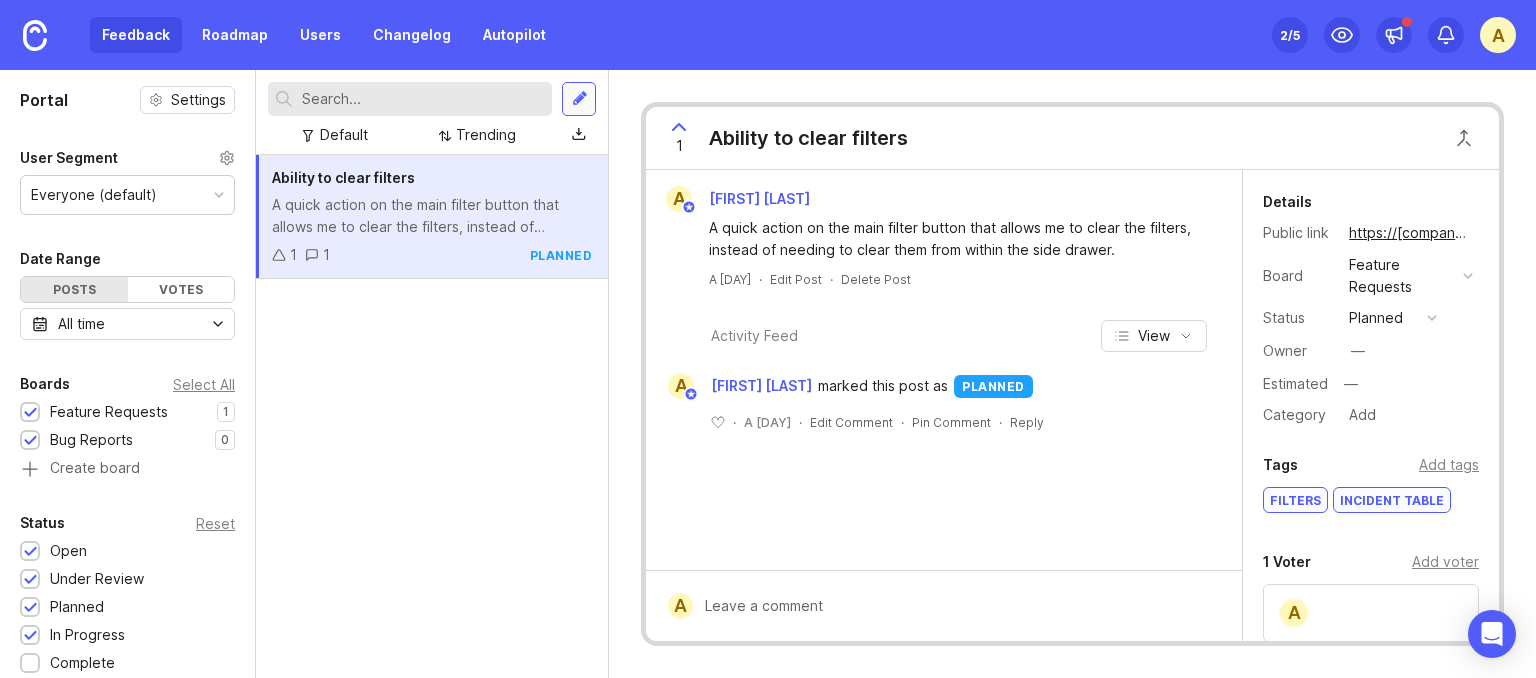 click at bounding box center (579, 99) 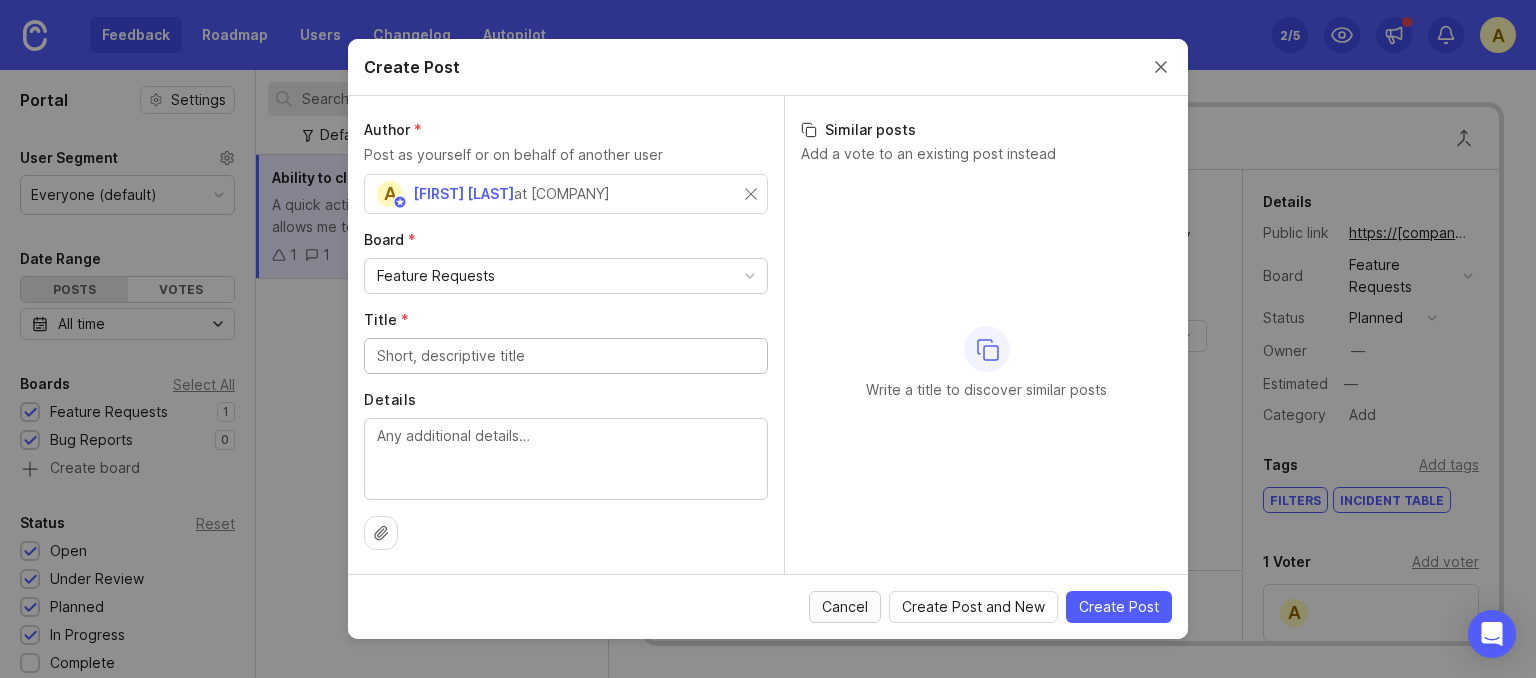 click on "Cancel" at bounding box center [845, 607] 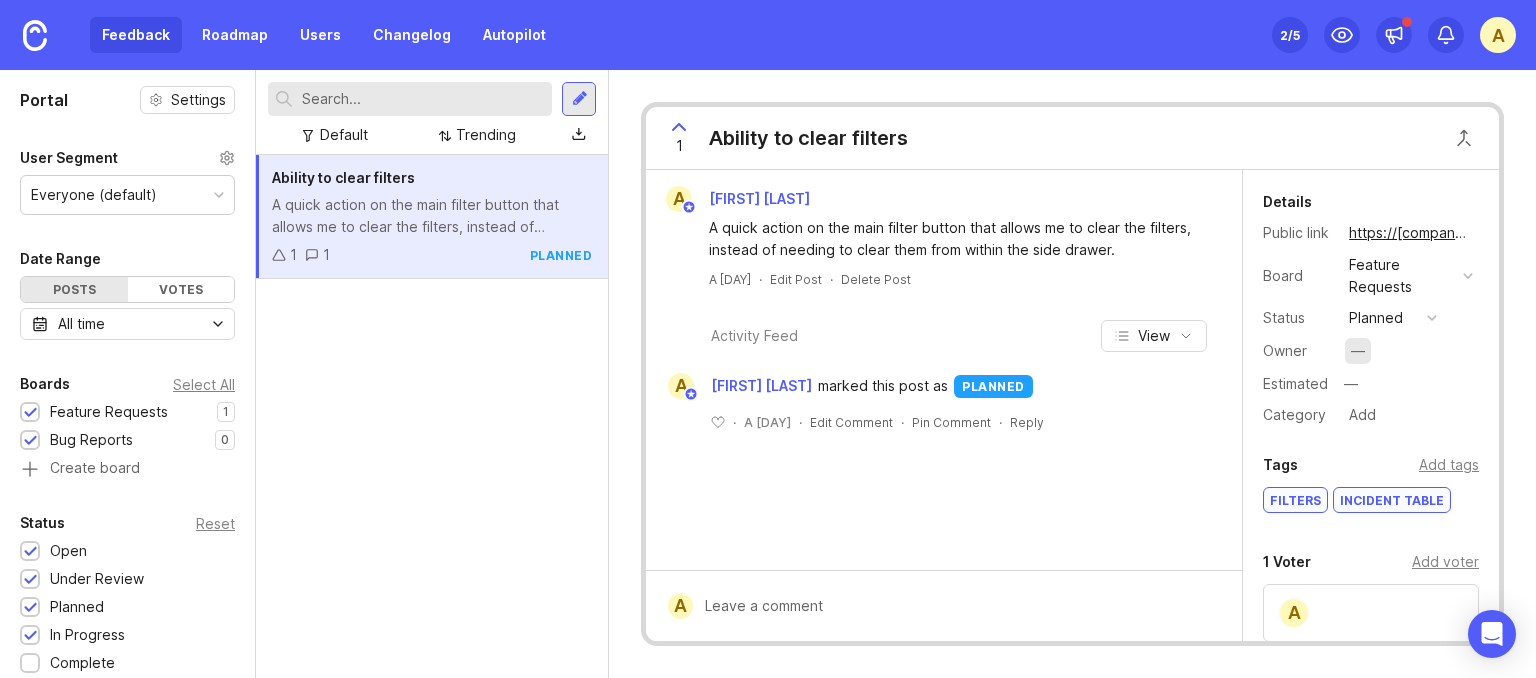 click on "—" at bounding box center (1358, 351) 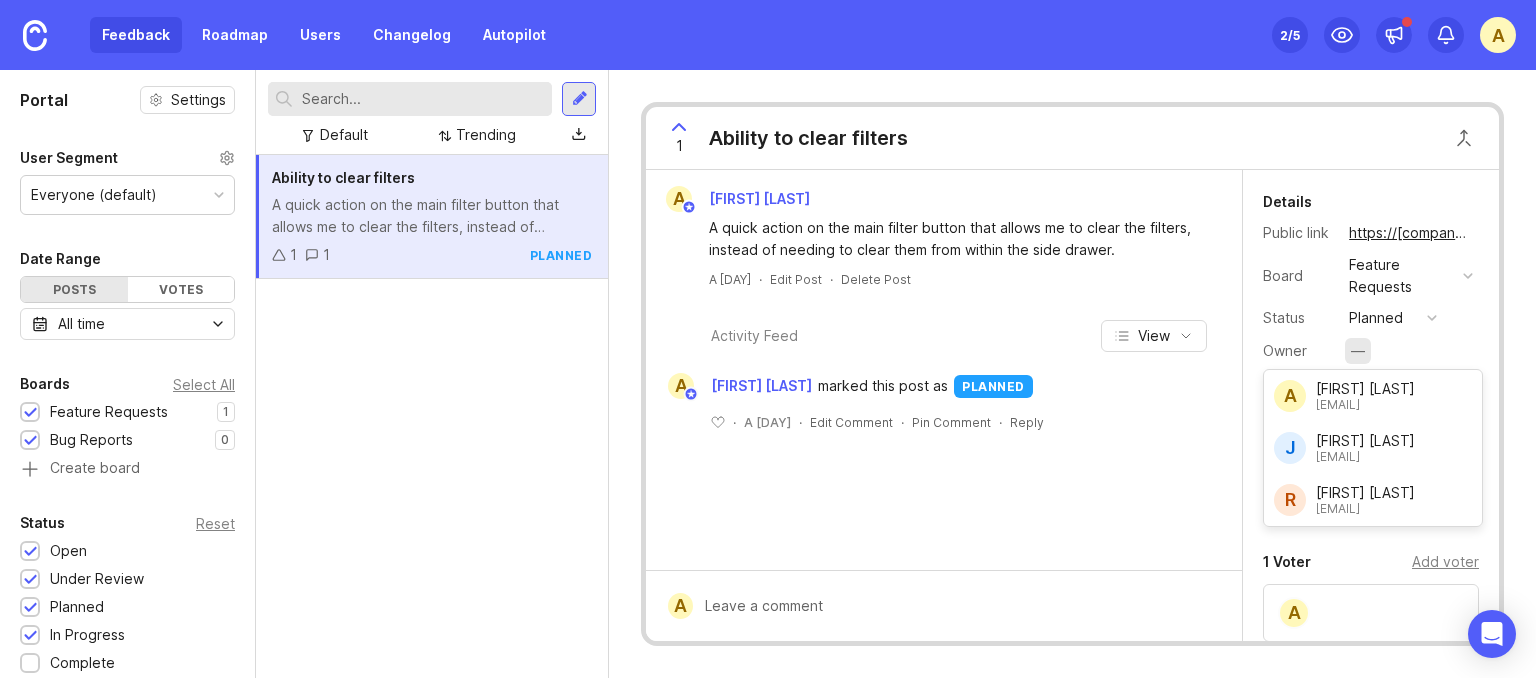 click on "—" at bounding box center (1358, 351) 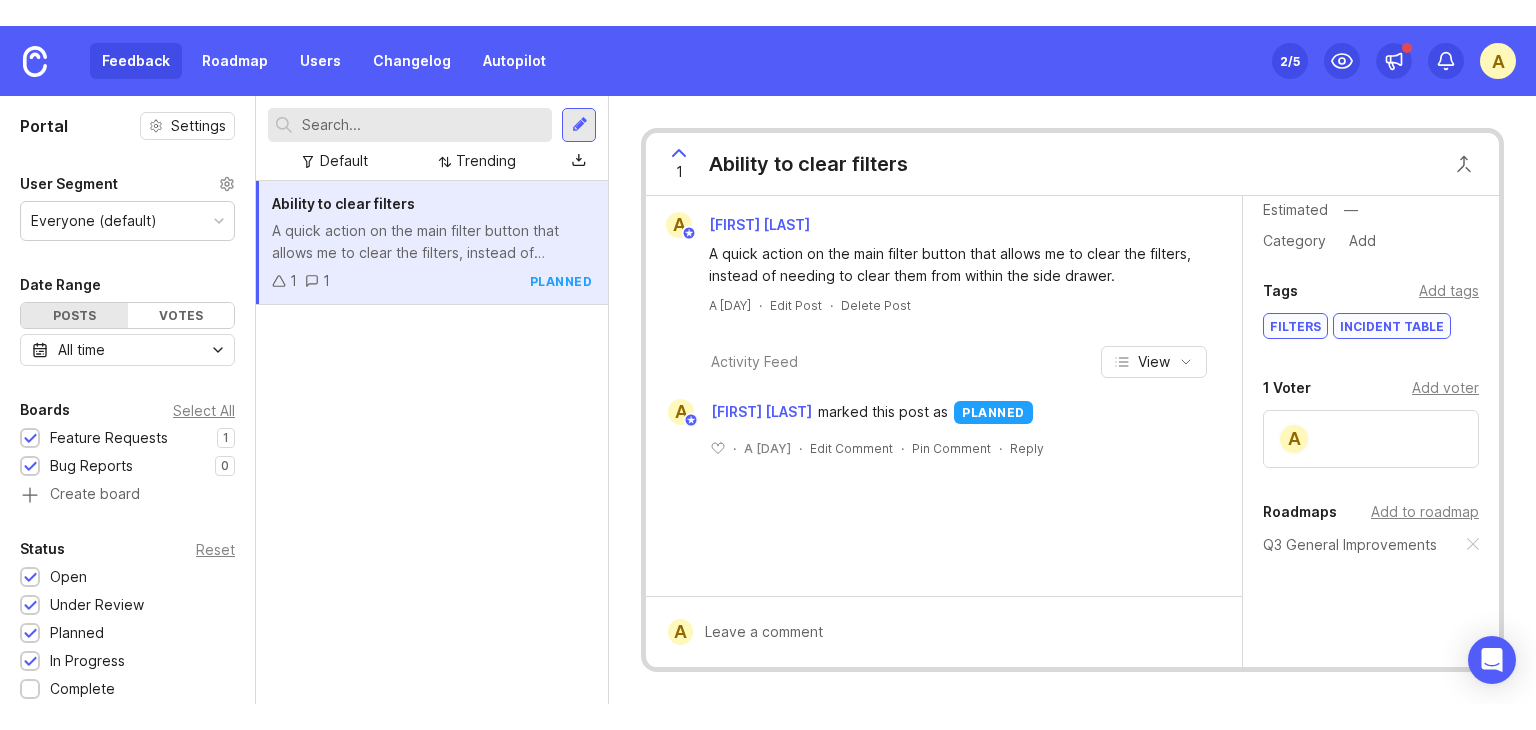 scroll, scrollTop: 0, scrollLeft: 0, axis: both 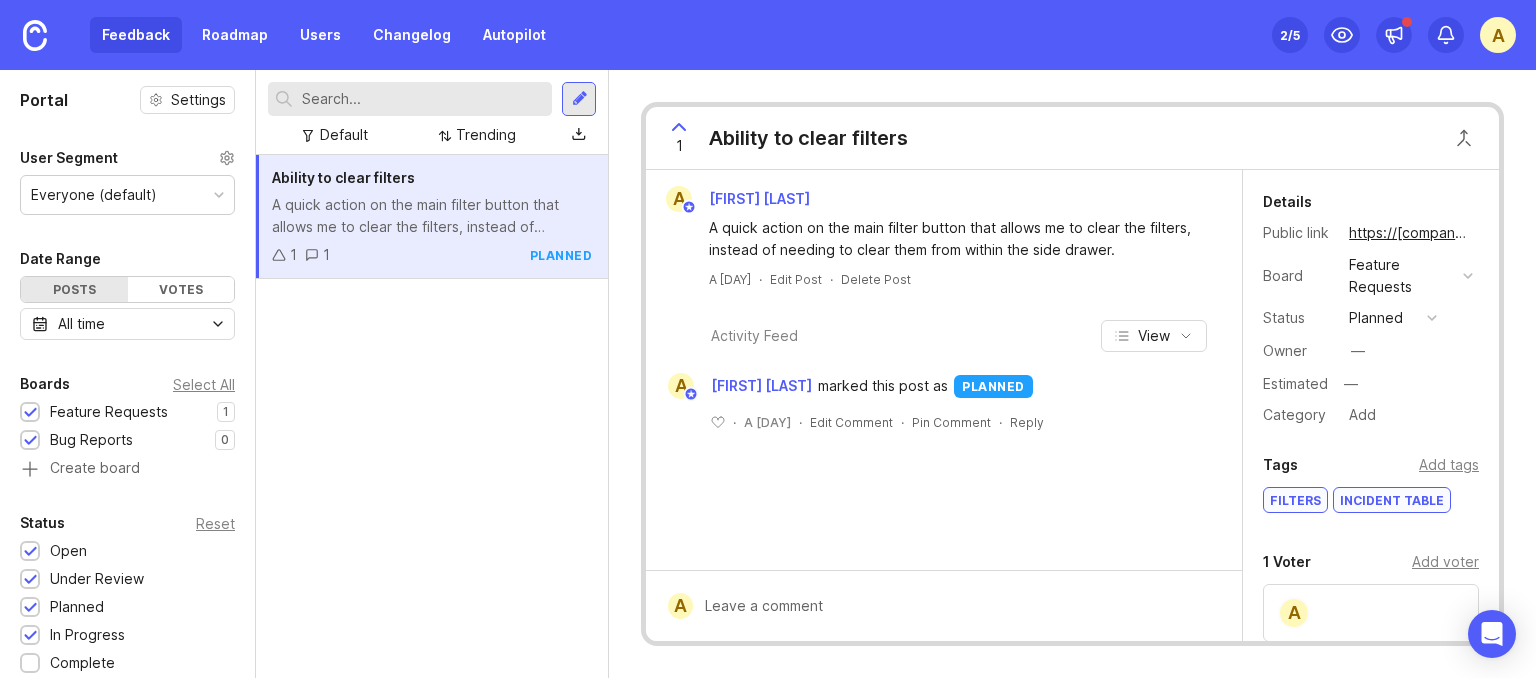 click on "Ability to clear filters A quick action on the main filter button that allows me to clear the filters, instead of needing to clear them from within the side drawer. 1 1 planned" at bounding box center [432, 416] 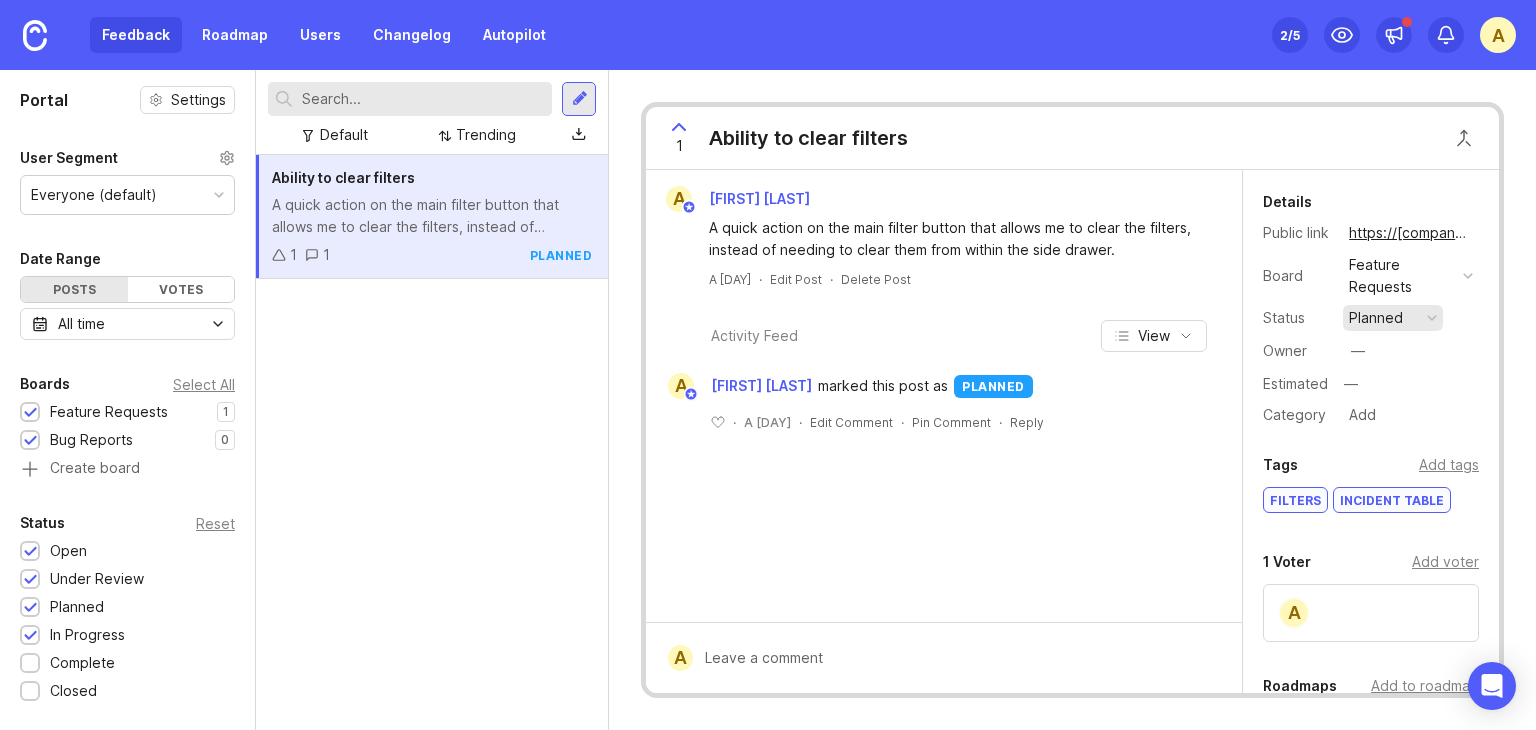 click on "planned" at bounding box center [1376, 318] 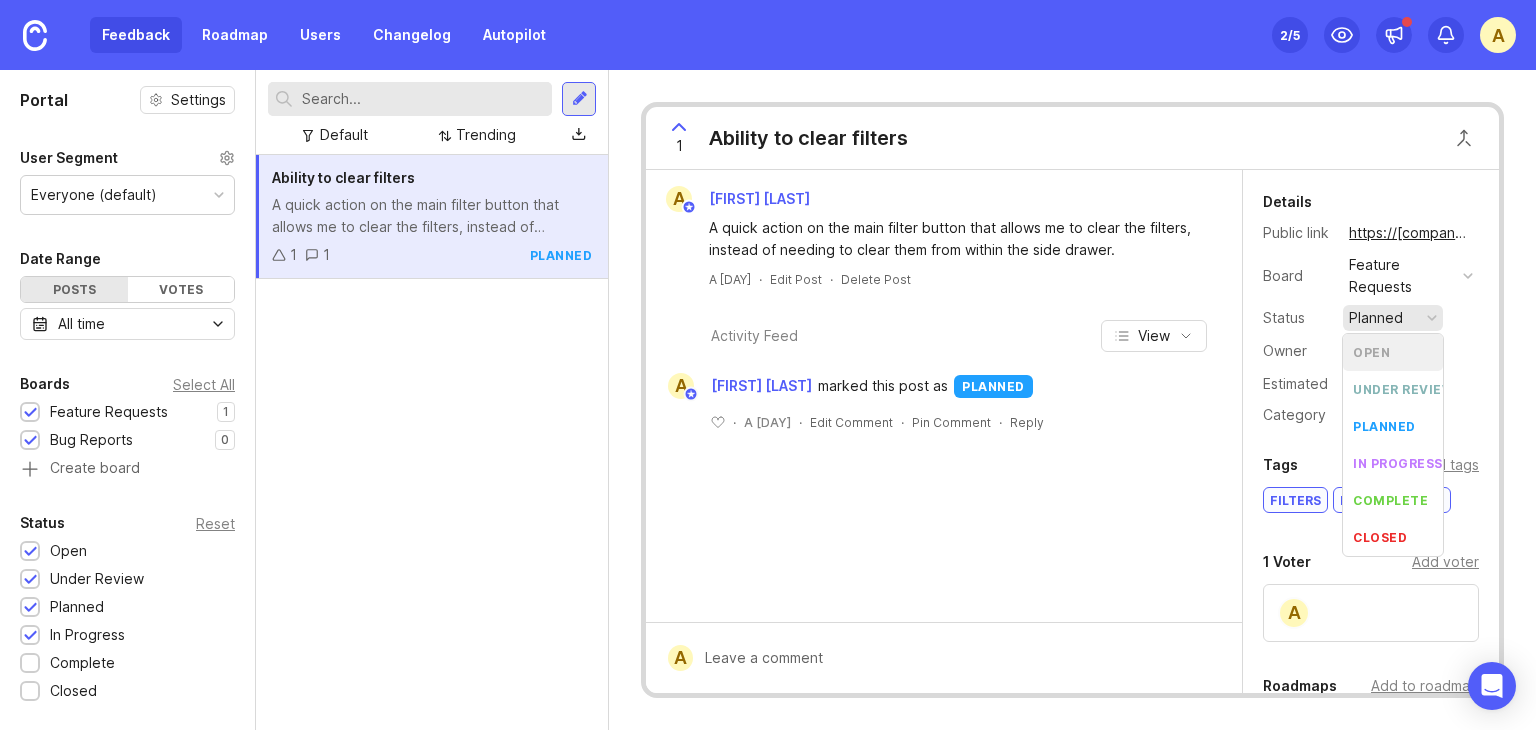 click on "1 Ability to clear filters A [FIRST] [LAST] A quick action on the main filter button that allows me to clear the filters, instead of needing to clear them from within the side drawer. A [DAY] · Edit Post · Delete Post Activity Feed View A [FIRST] [LAST]  marked this post as  planned ﻿ · A [DAY] · Edit Comment · Pin Comment · Reply A Details Public link https://[company].canny.io/feature-requests/p/ability-to-clear-filters Board Feature Requests Status planned Owner — Estimated — Category Add Tags Add tags Filters Incident Table 1 Voter Add voter A Roadmaps Add to roadmap Q3 General Improvements" at bounding box center (1072, 400) 